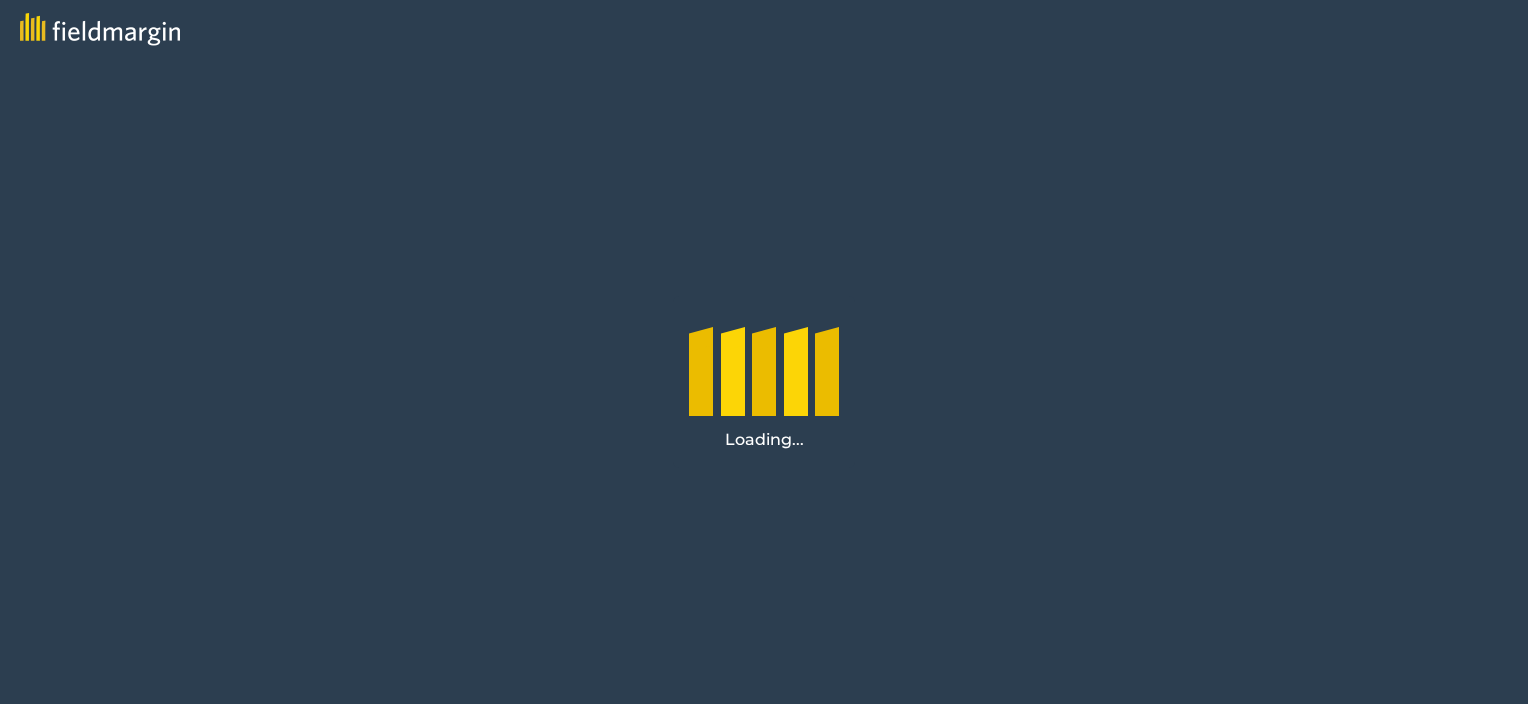 scroll, scrollTop: 0, scrollLeft: 0, axis: both 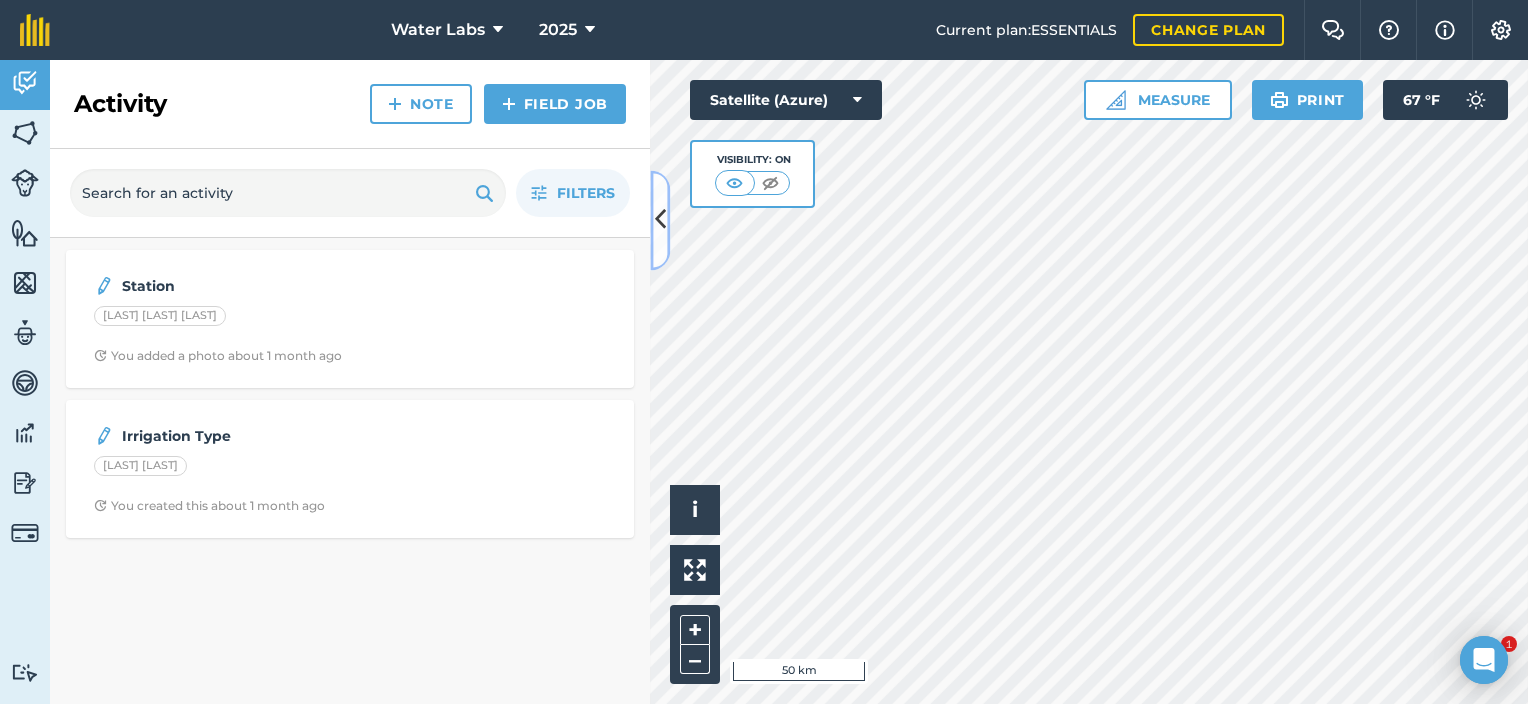 click at bounding box center [660, 220] 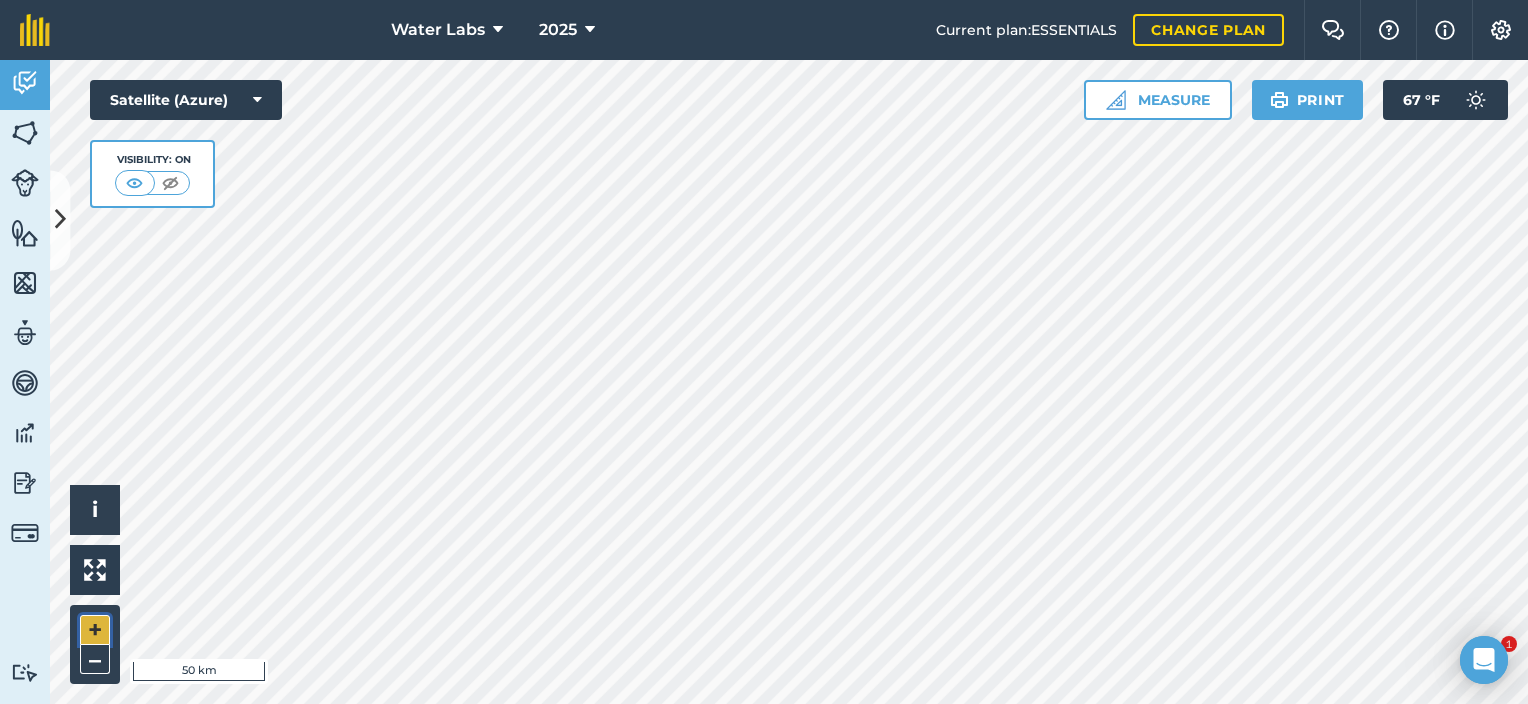click on "+" at bounding box center (95, 630) 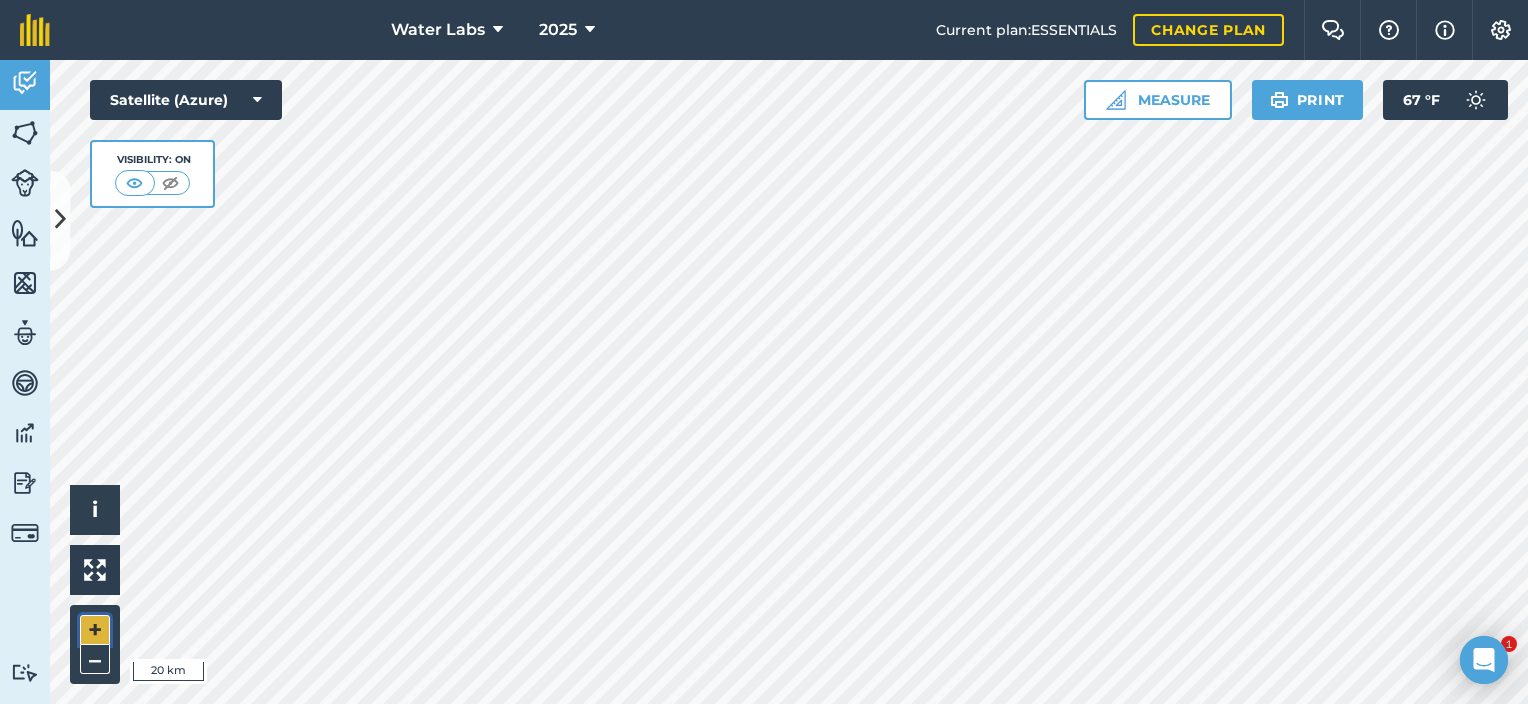 click on "+" at bounding box center (95, 630) 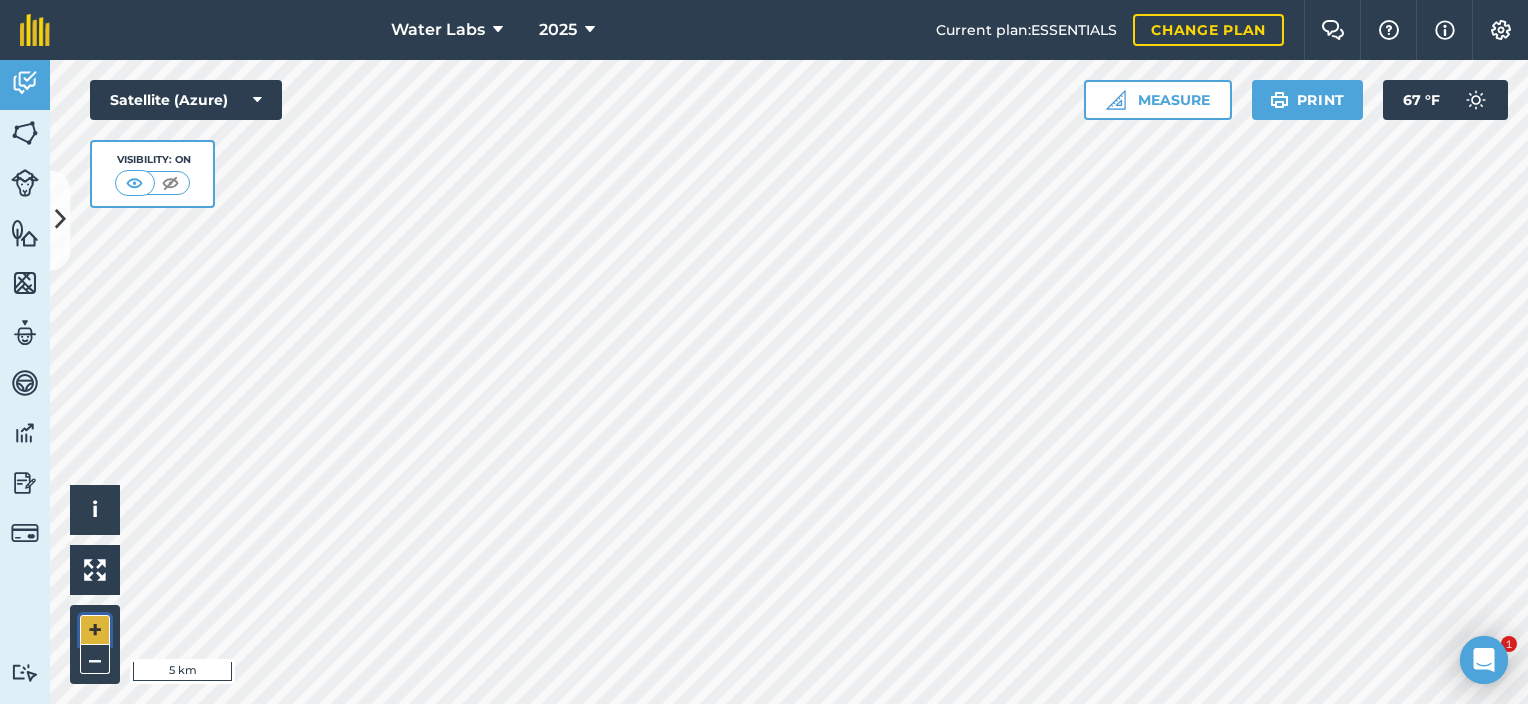 click on "+" at bounding box center [95, 630] 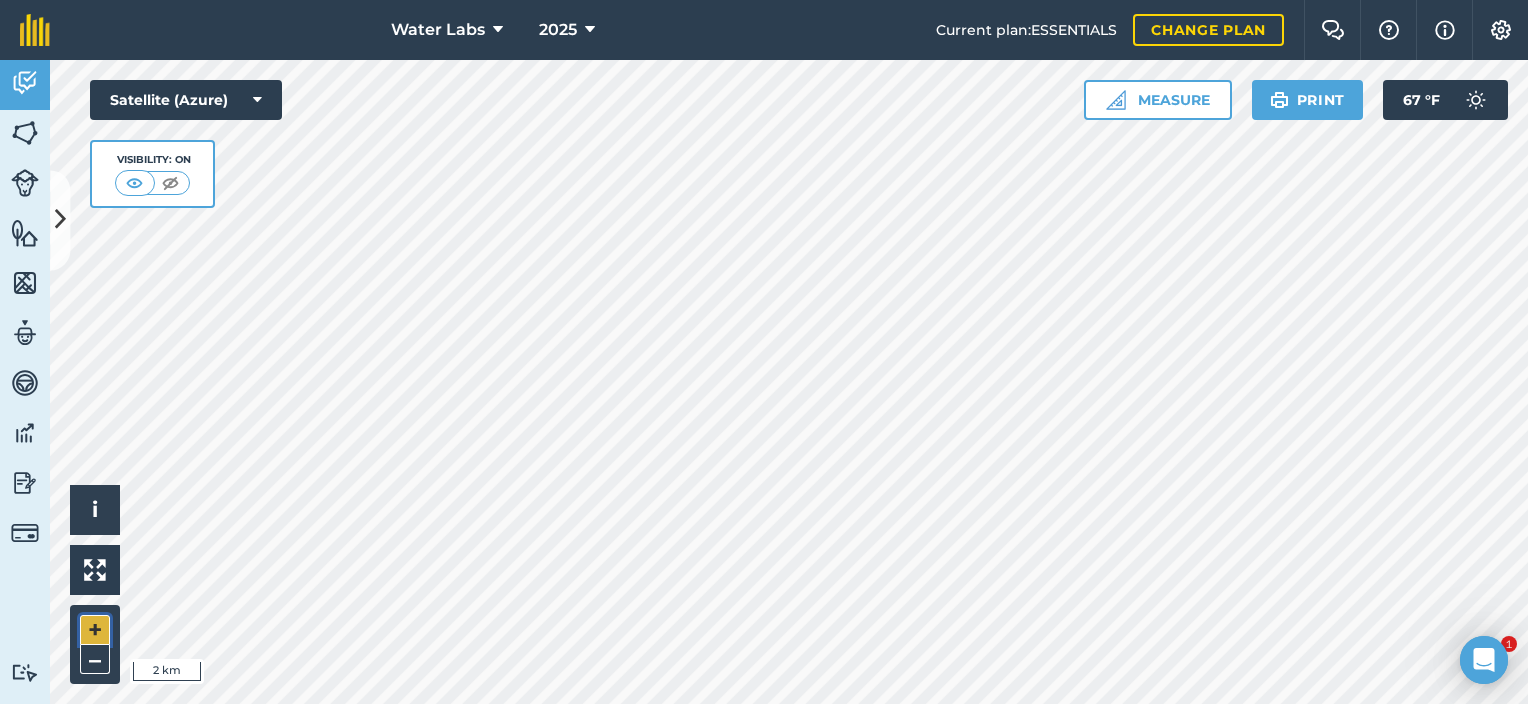 click on "+" at bounding box center (95, 630) 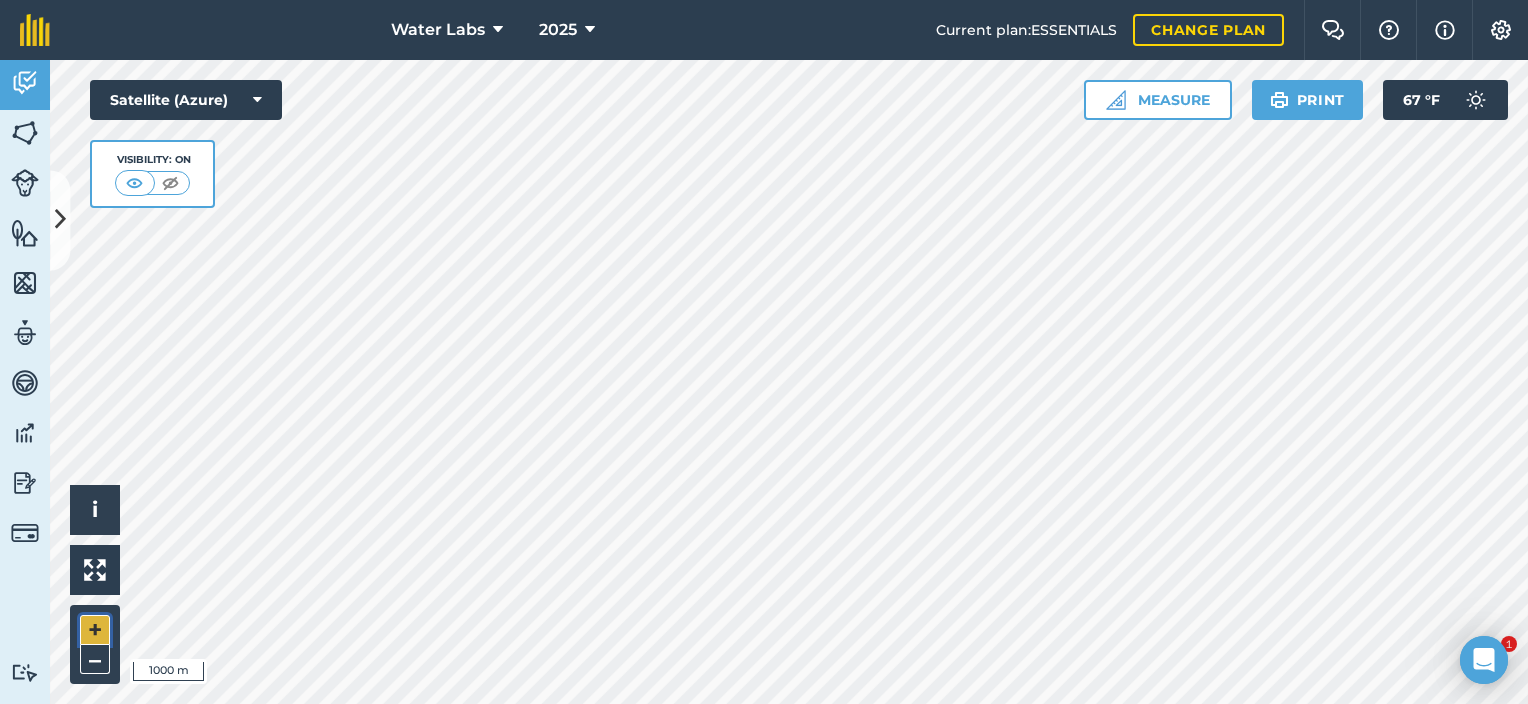 click on "+" at bounding box center [95, 630] 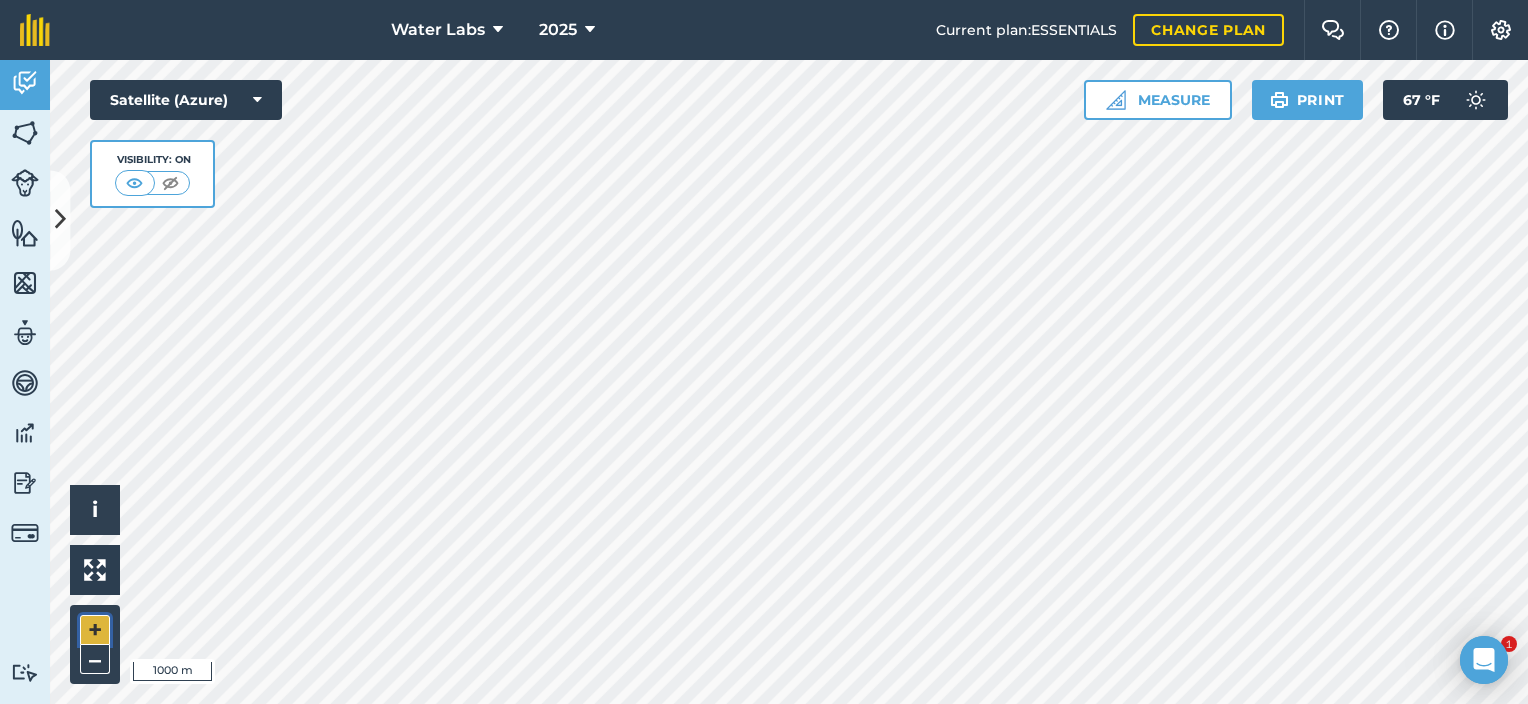 click on "+" at bounding box center [95, 630] 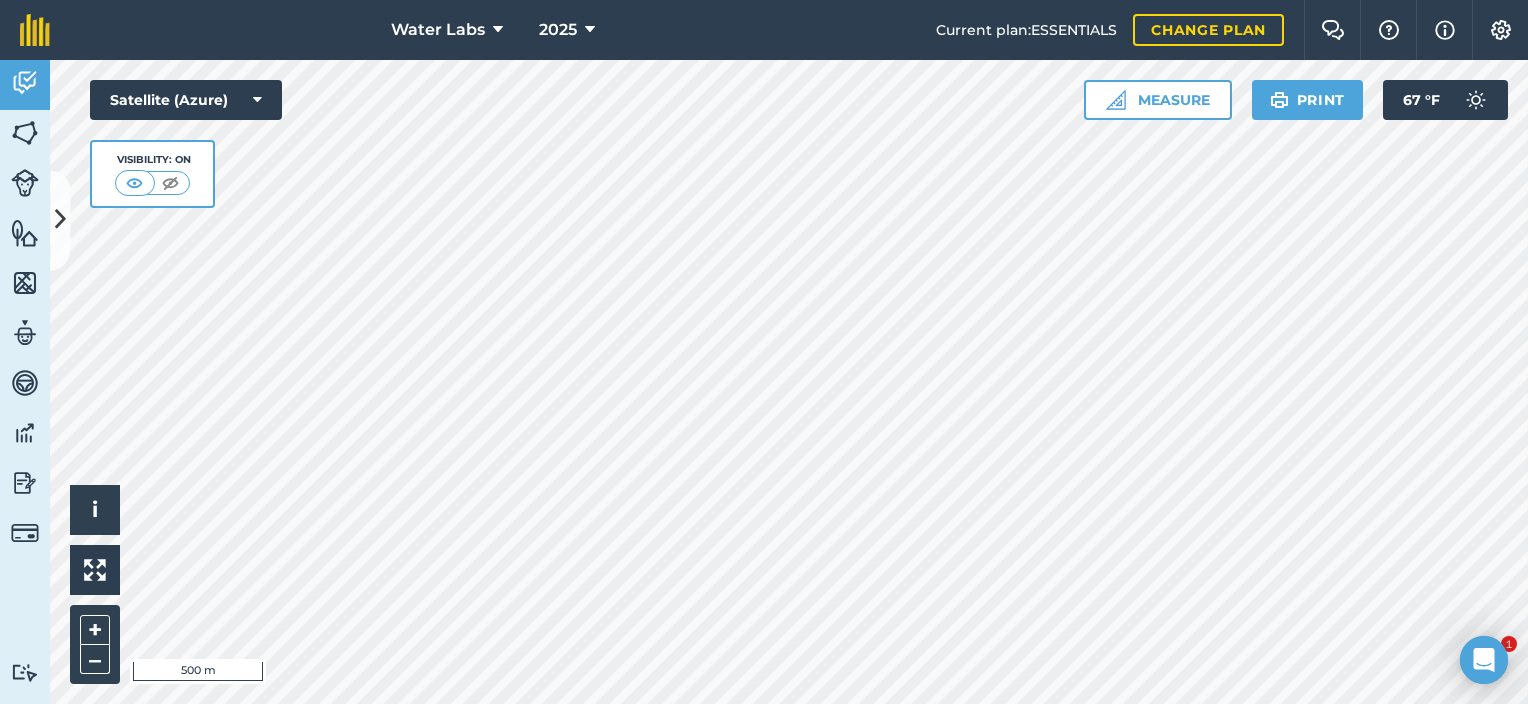 click on "[LAST] [LAST]" at bounding box center (764, 352) 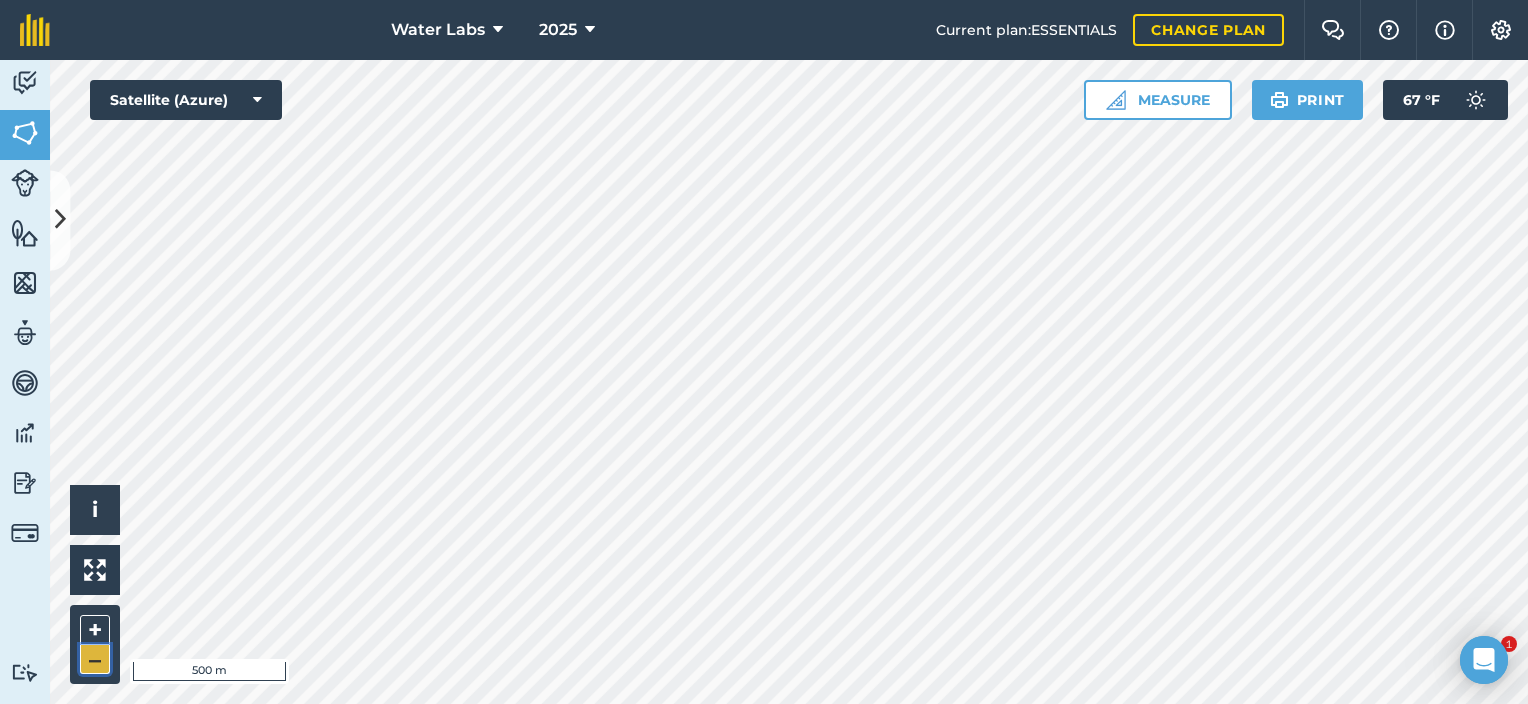 click on "–" at bounding box center [95, 659] 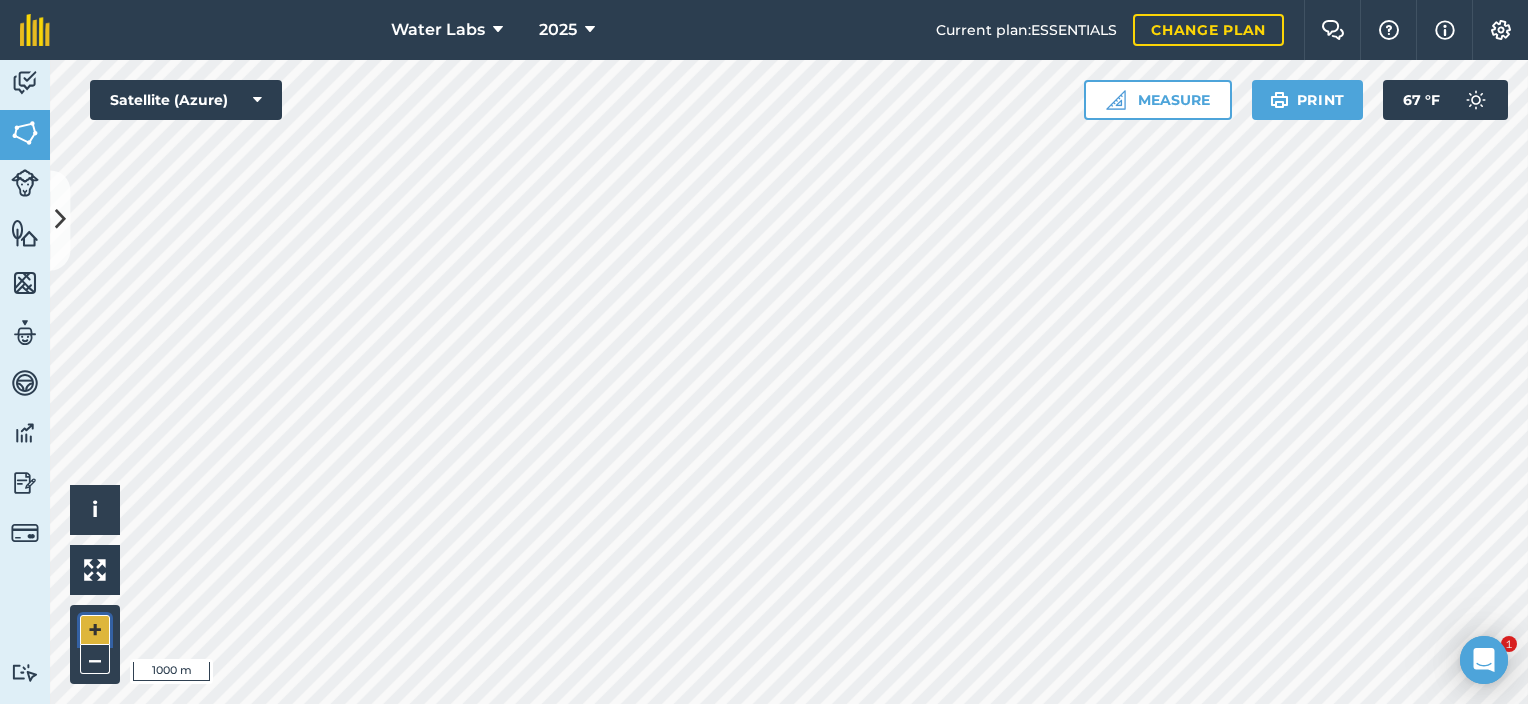 click on "+" at bounding box center [95, 630] 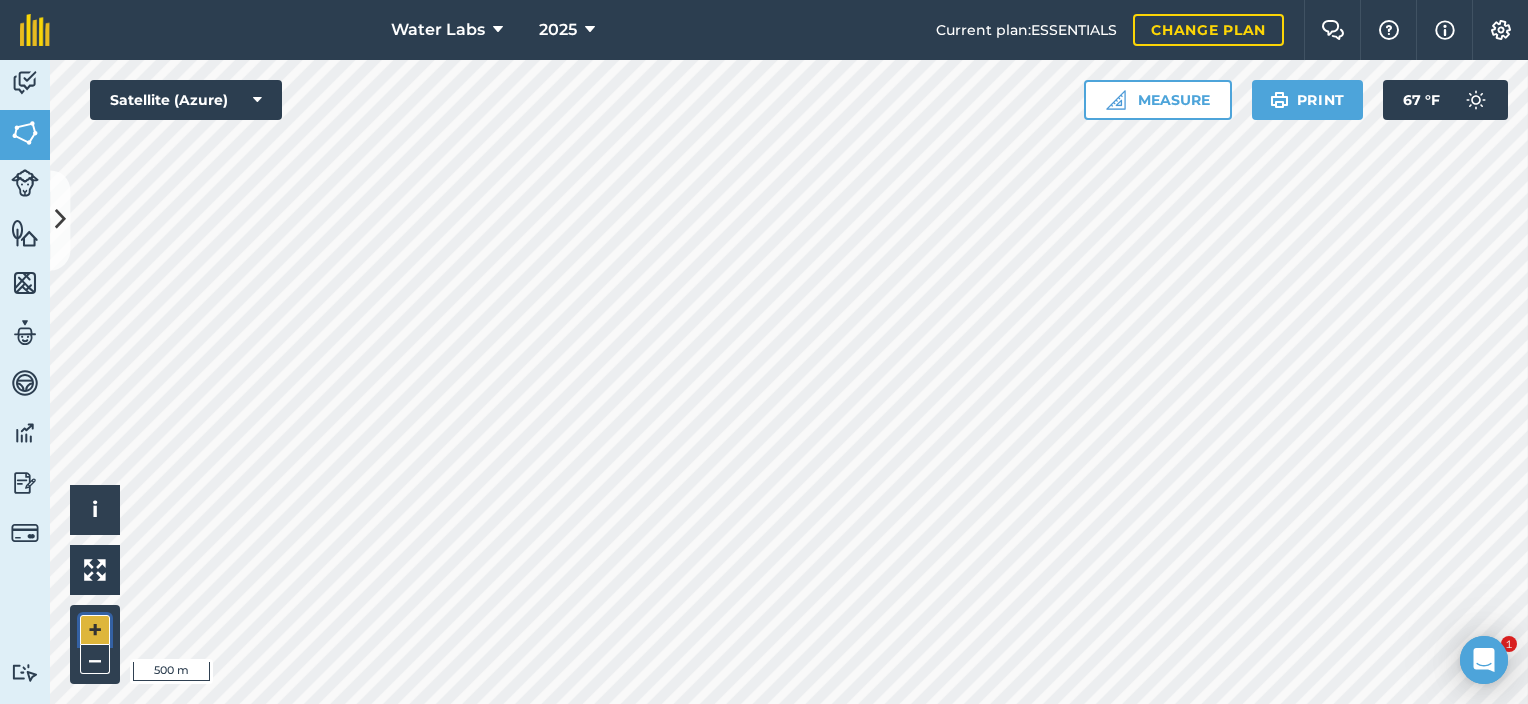 click on "+" at bounding box center [95, 630] 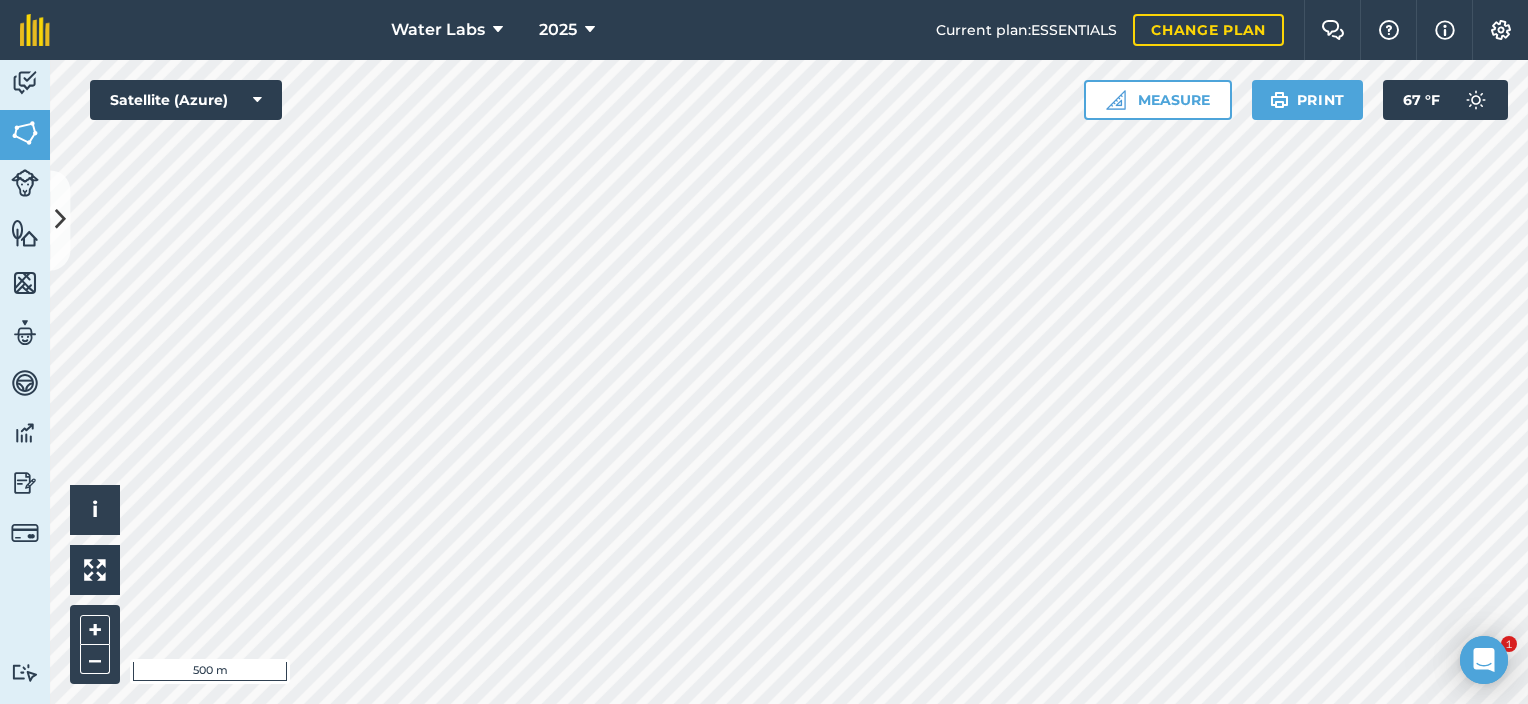 click on "[LAST] [LAST]" at bounding box center [789, 382] 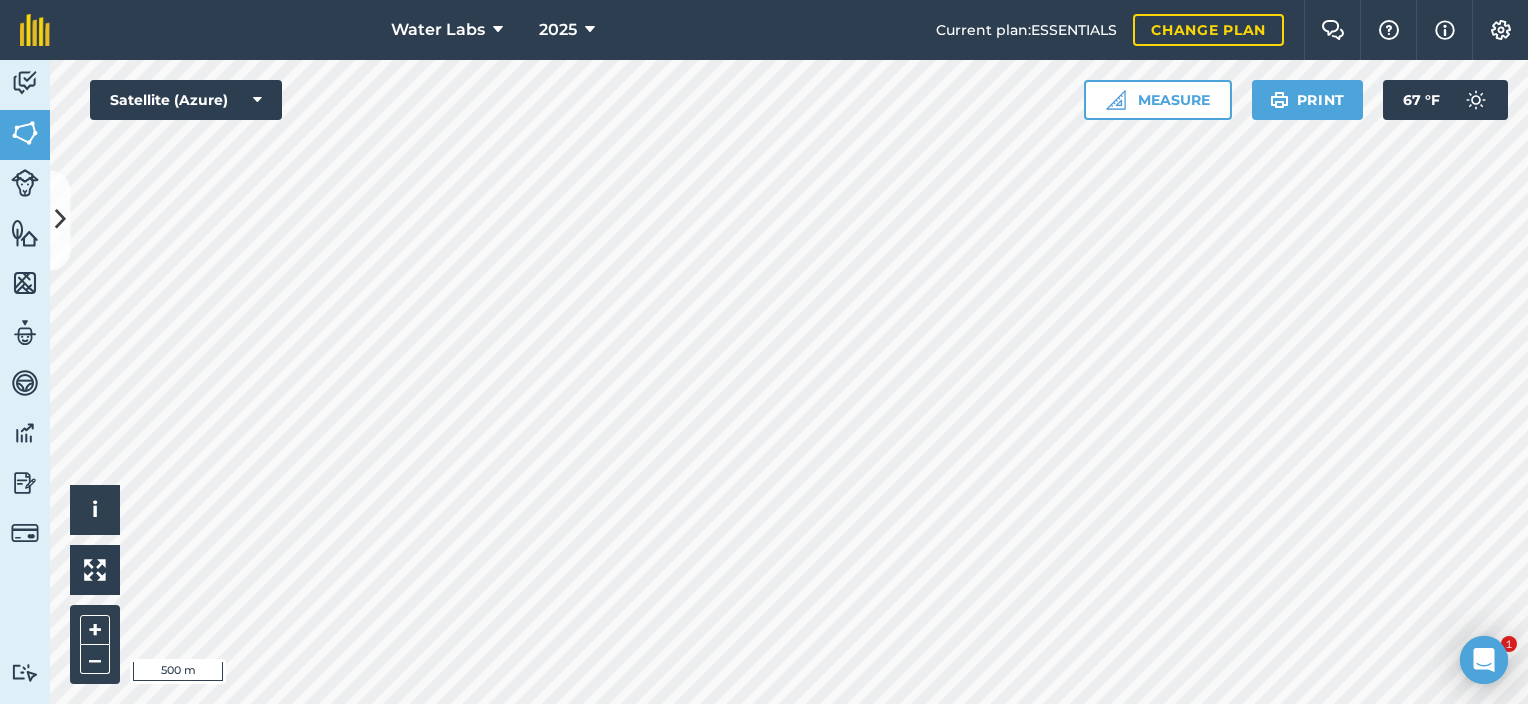 click on "[LAST] [LAST]" at bounding box center [764, 352] 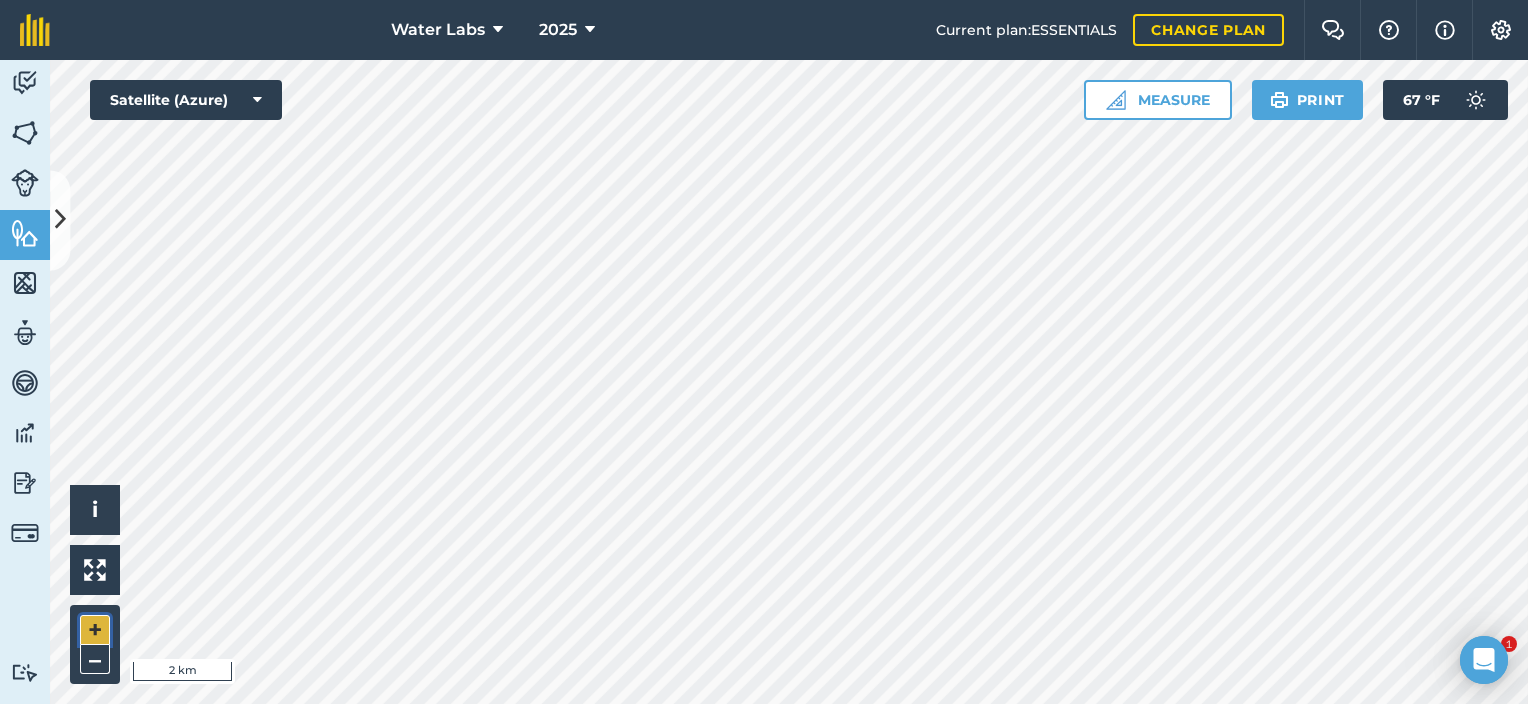 click on "+" at bounding box center [95, 630] 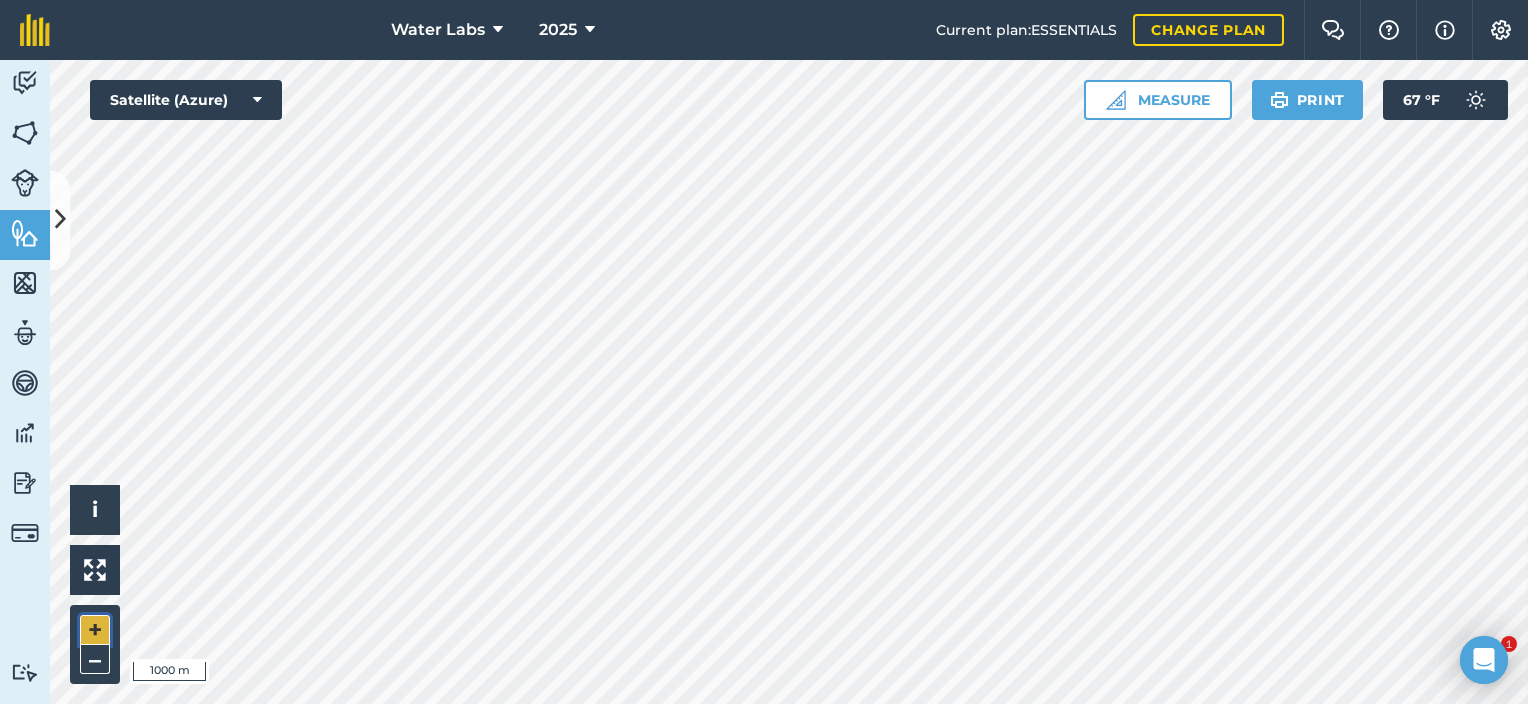 click on "+" at bounding box center [95, 630] 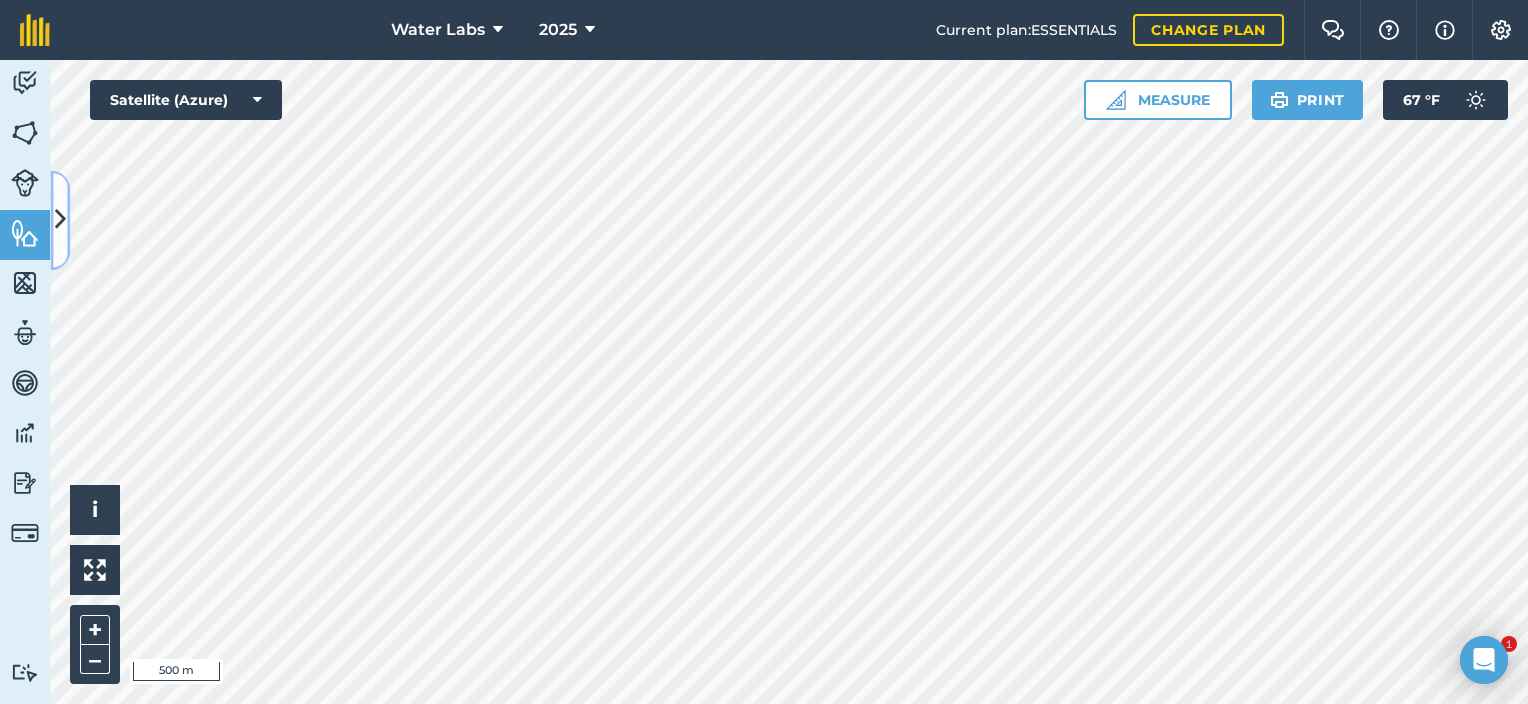click at bounding box center (60, 220) 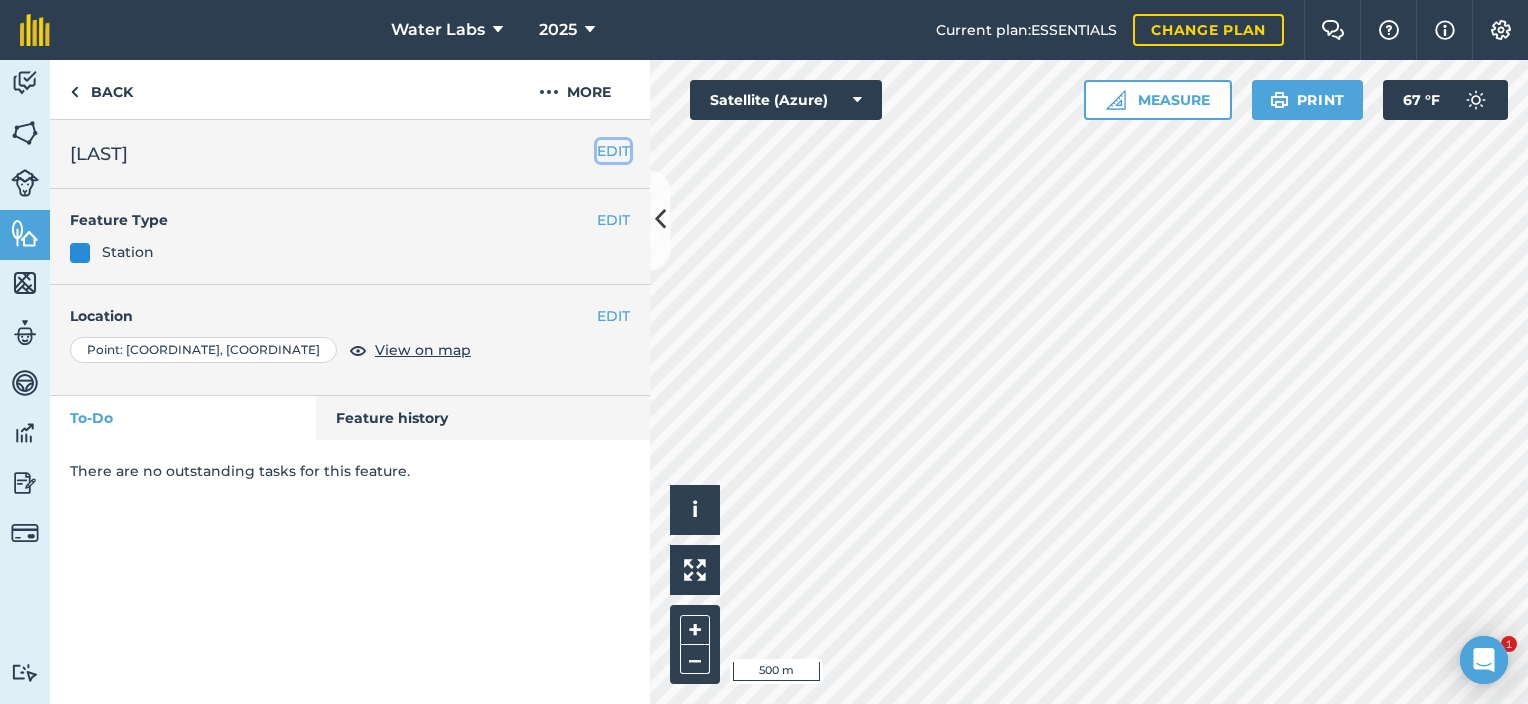 click on "EDIT" at bounding box center (613, 151) 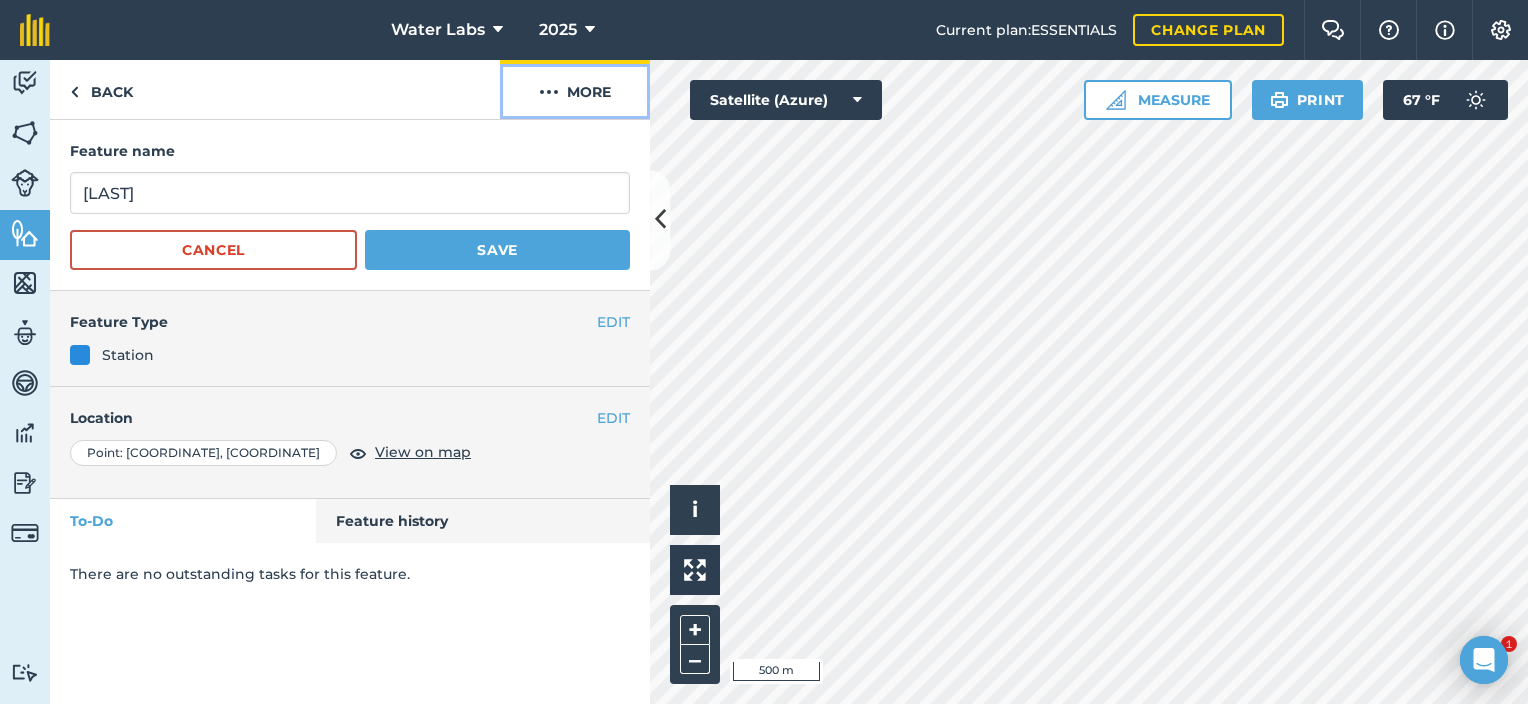 click on "More" at bounding box center [575, 89] 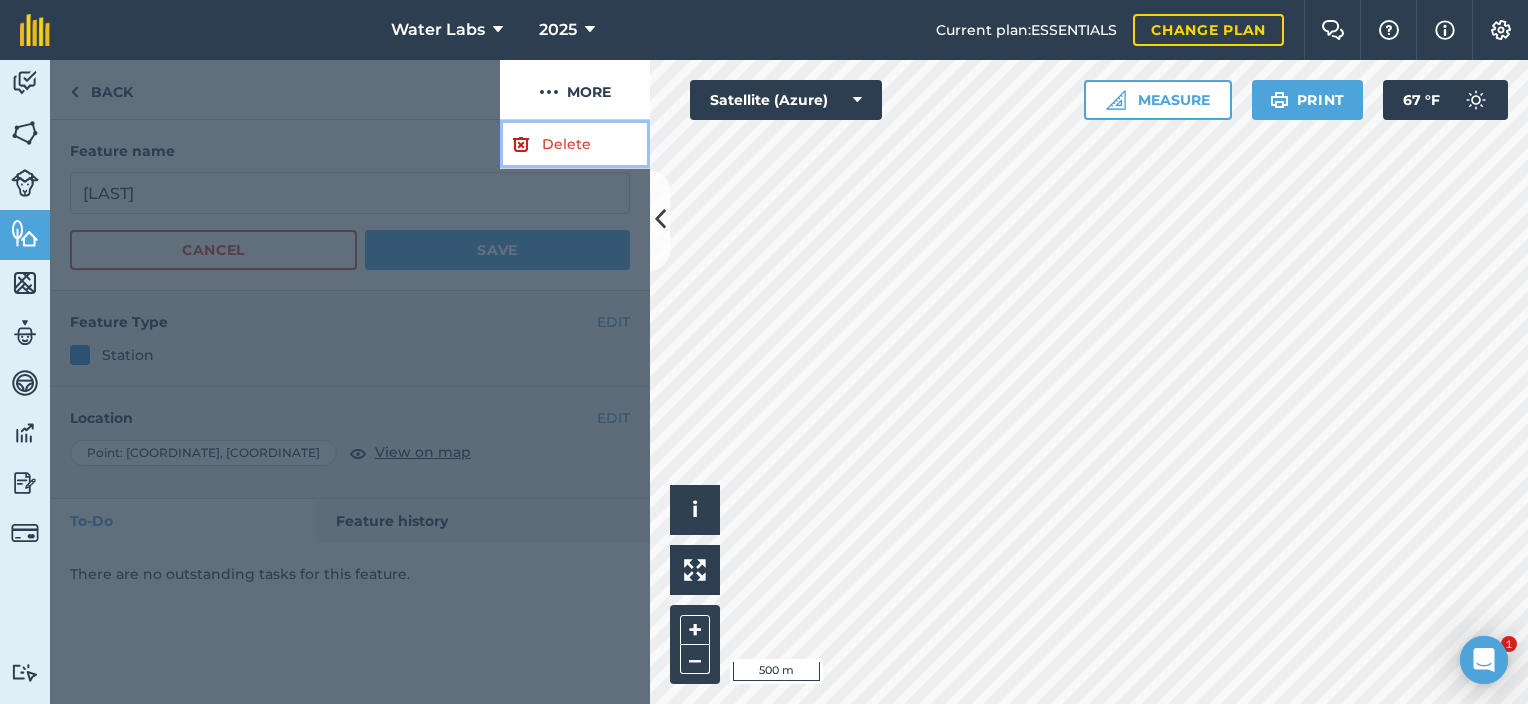 click on "Delete" at bounding box center (575, 144) 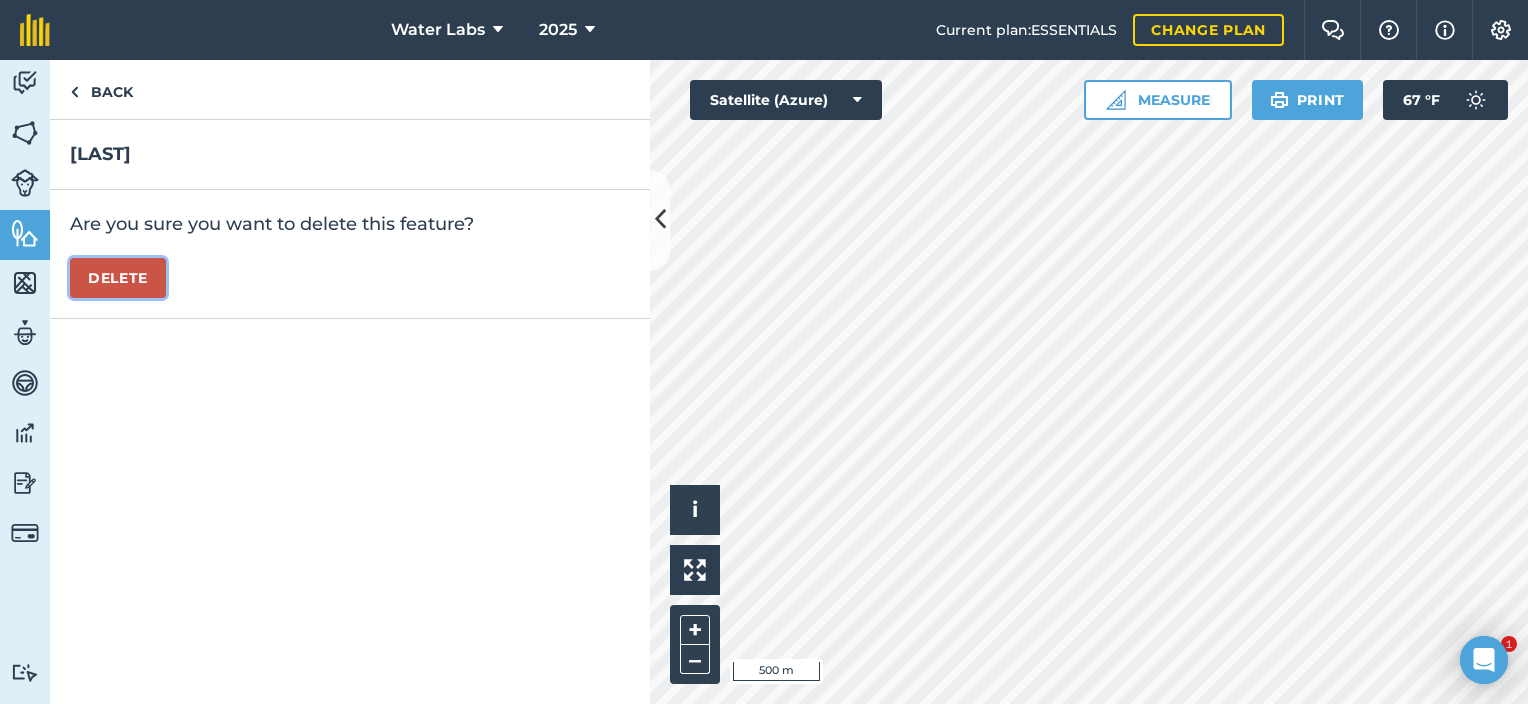 click on "Delete" at bounding box center (118, 278) 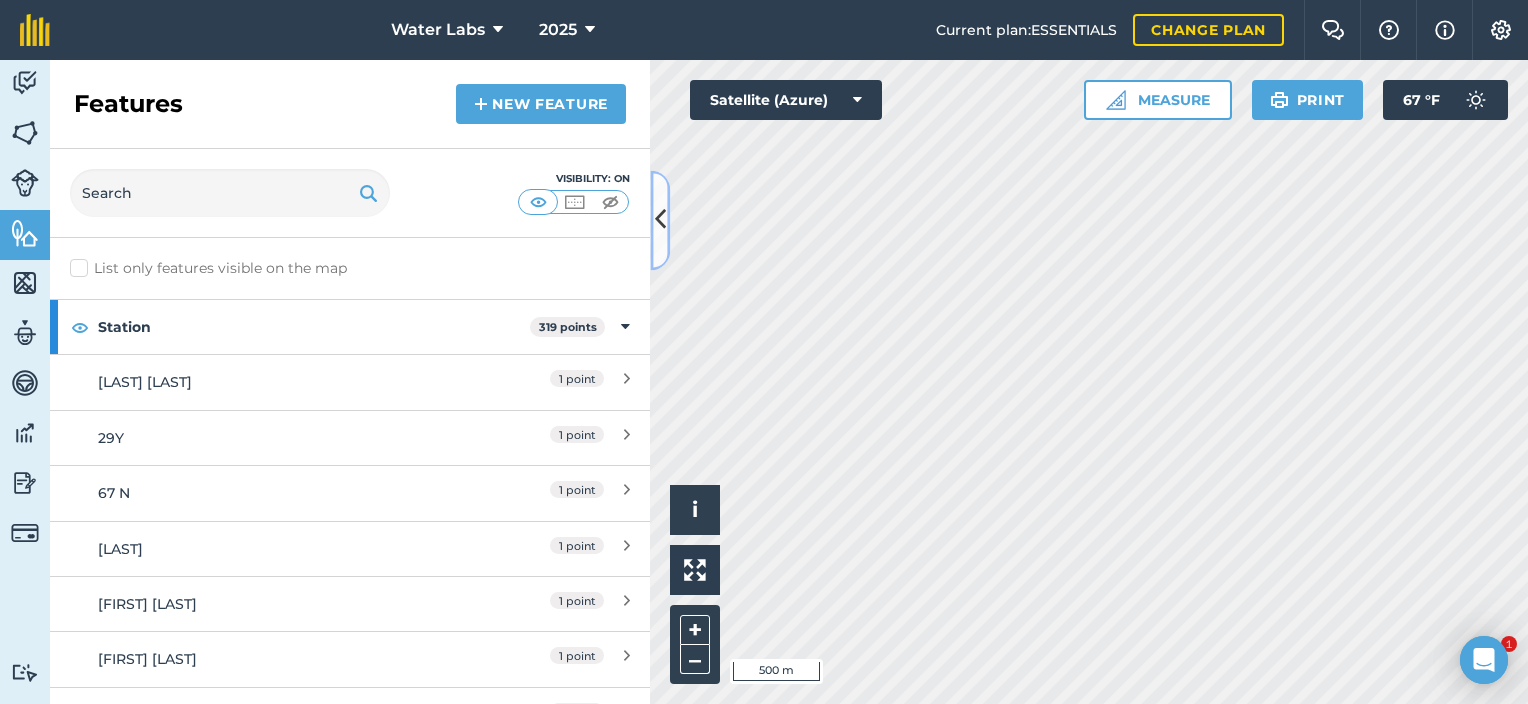 click at bounding box center (660, 220) 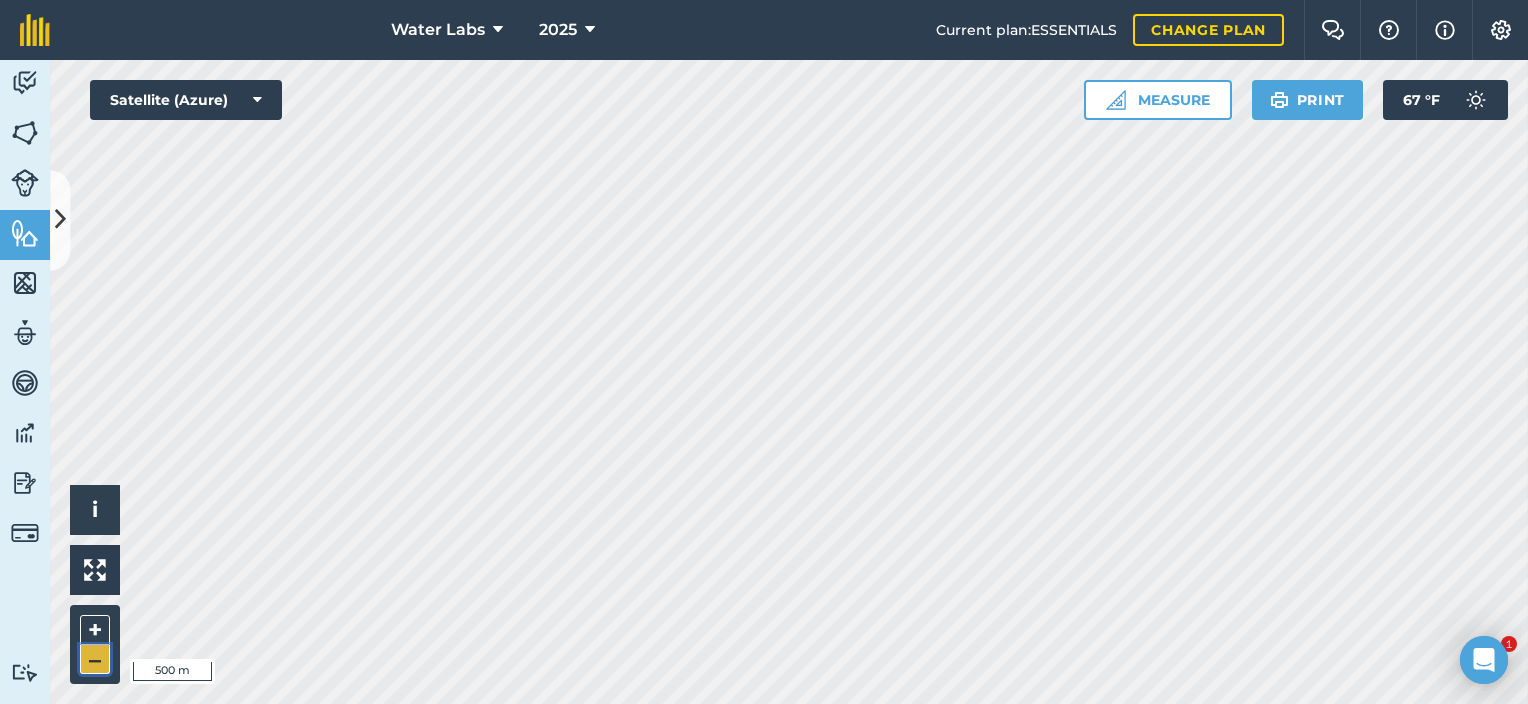 click on "–" at bounding box center (95, 659) 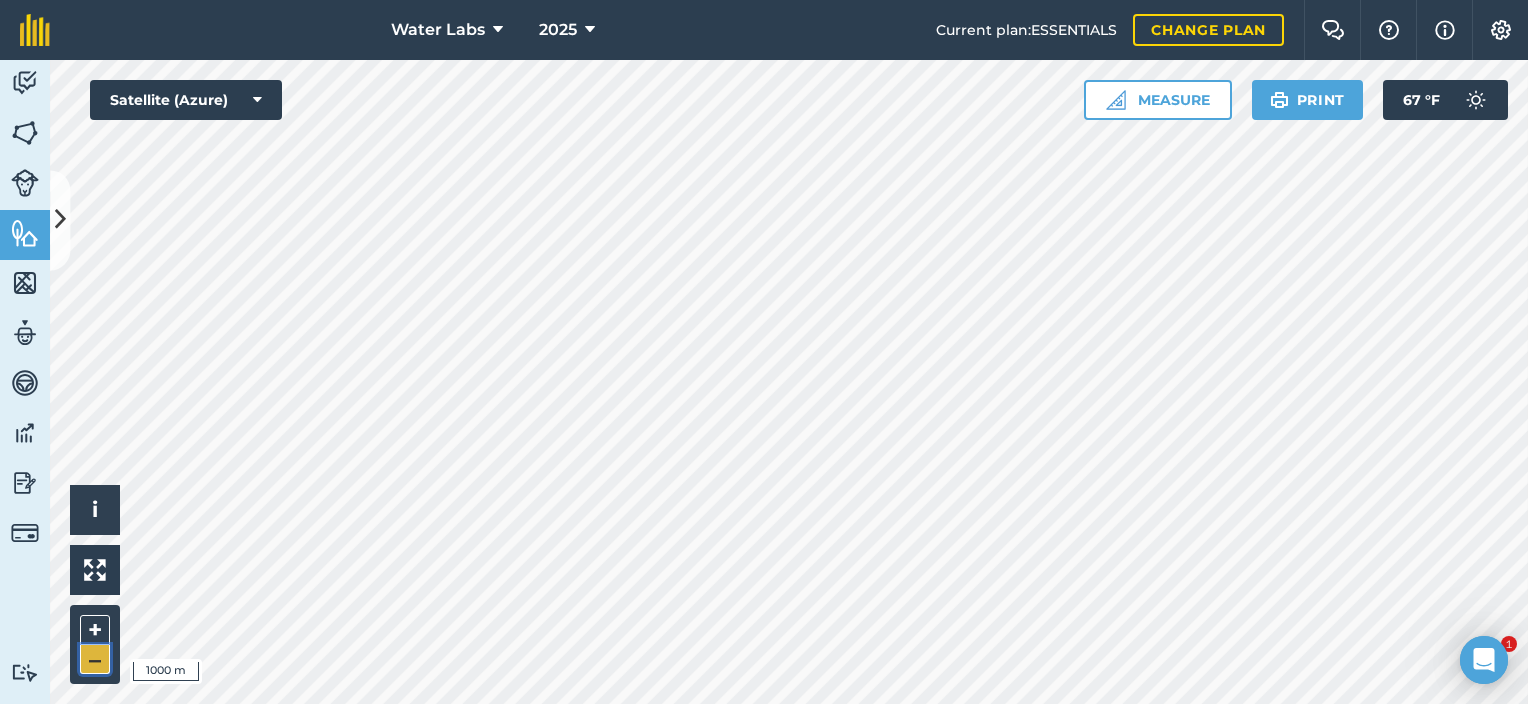 click on "–" at bounding box center [95, 659] 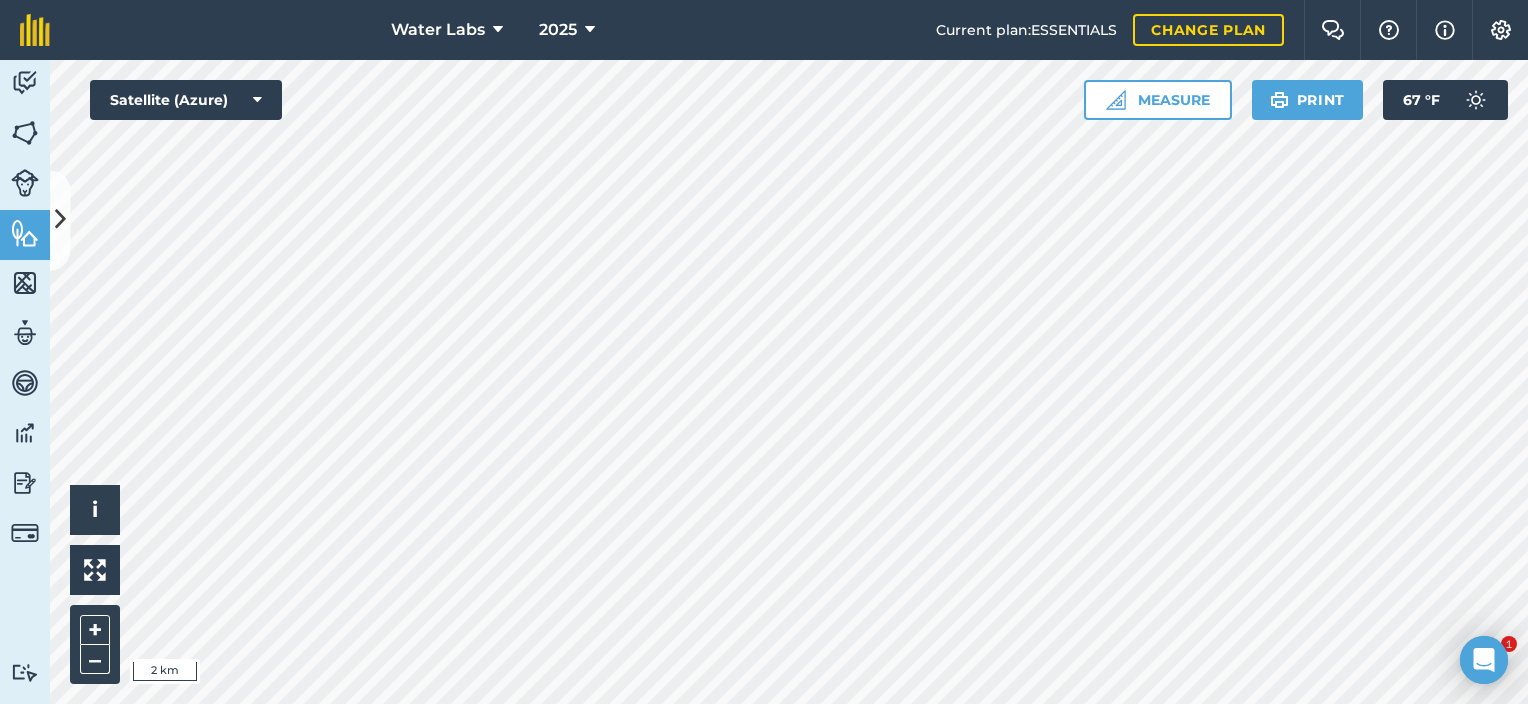 click on "[LAST] [LAST]" at bounding box center (764, 352) 